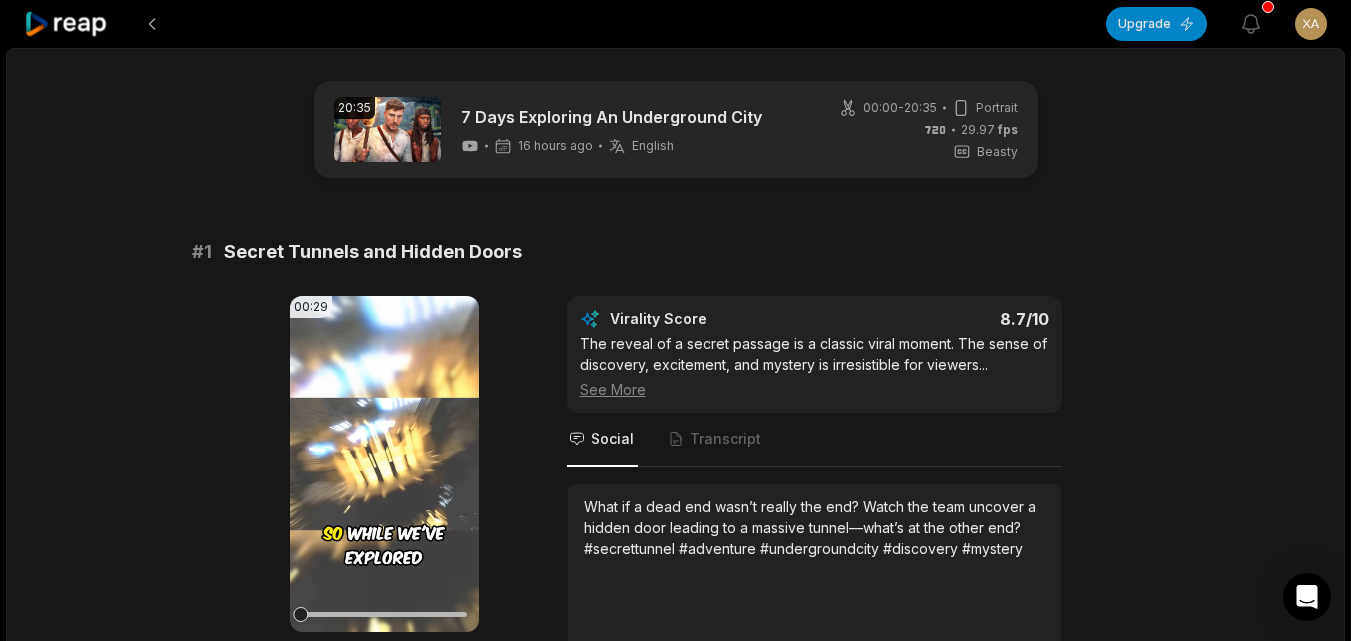 scroll, scrollTop: 0, scrollLeft: 0, axis: both 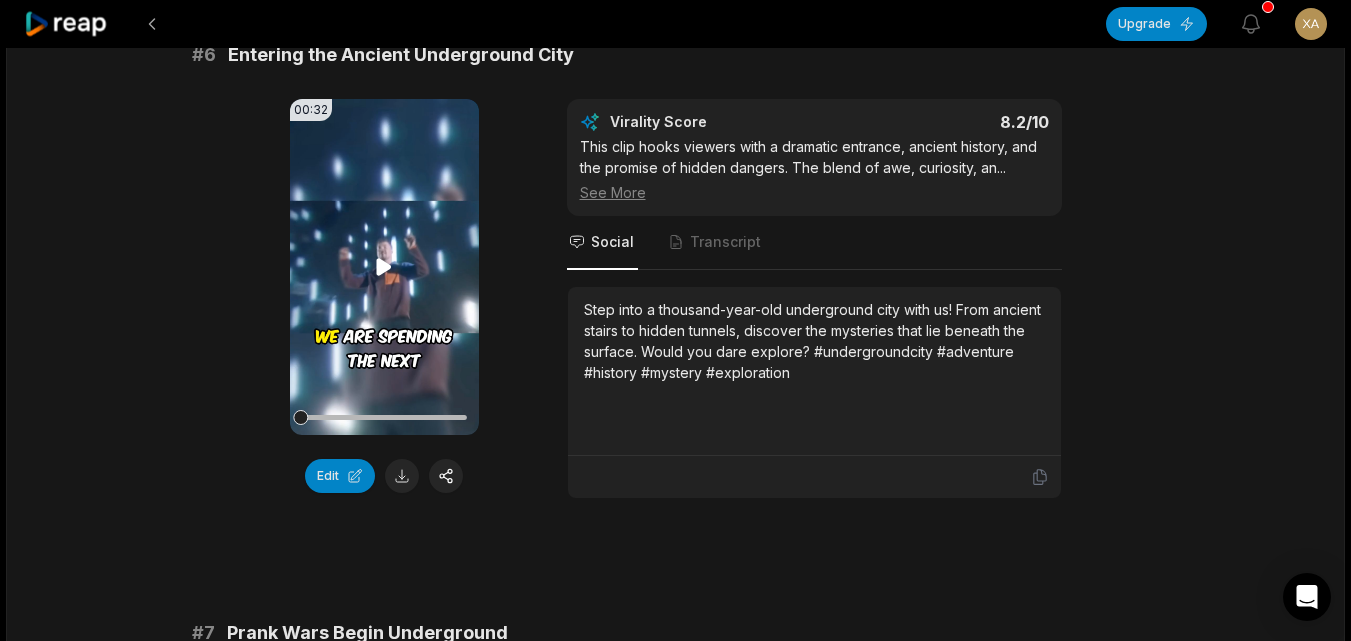 click 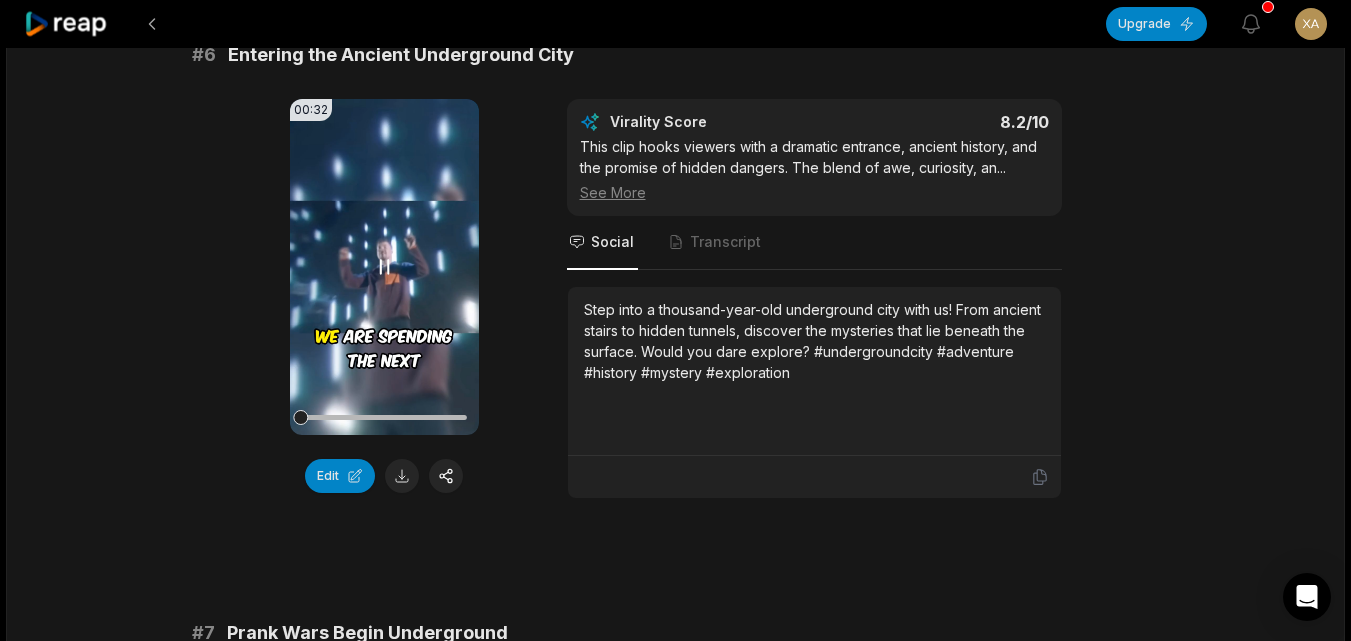 click 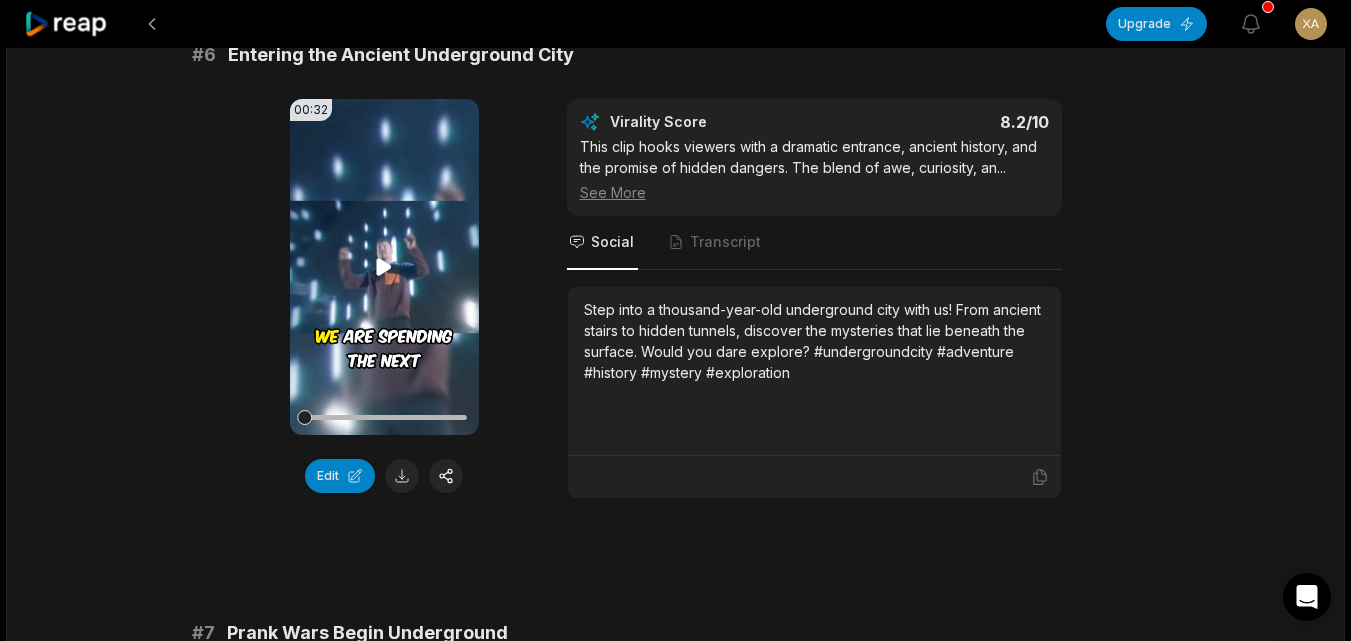 click 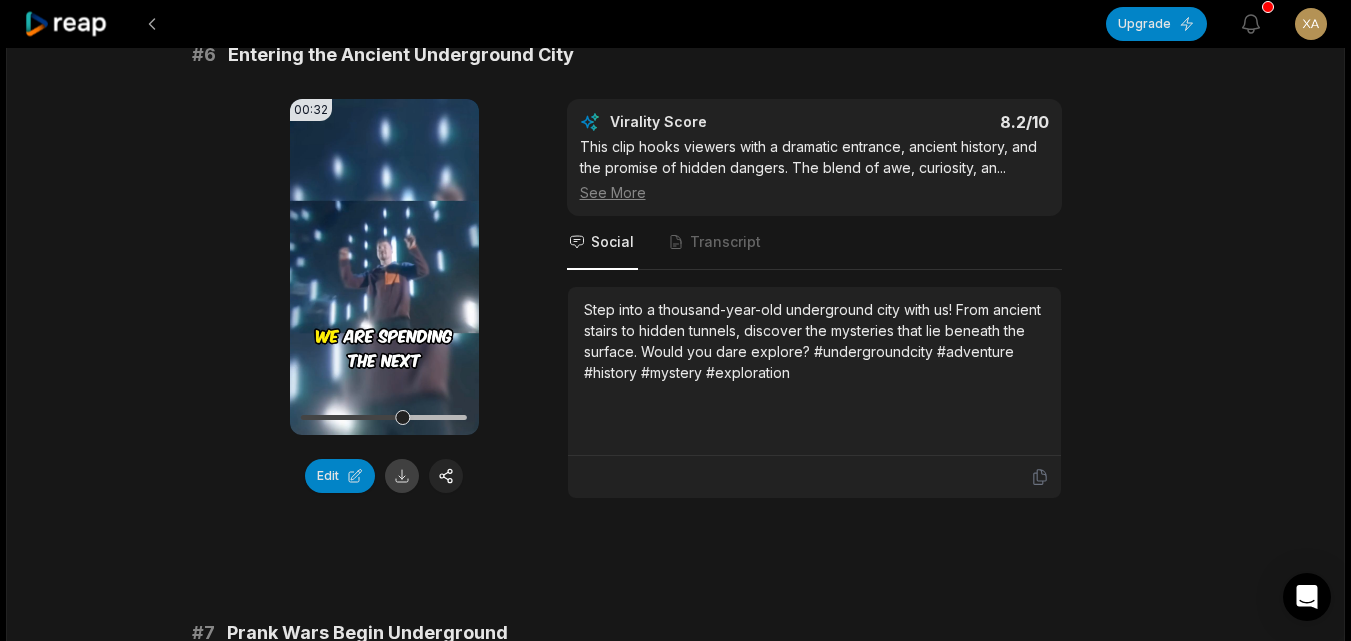 click at bounding box center [402, 476] 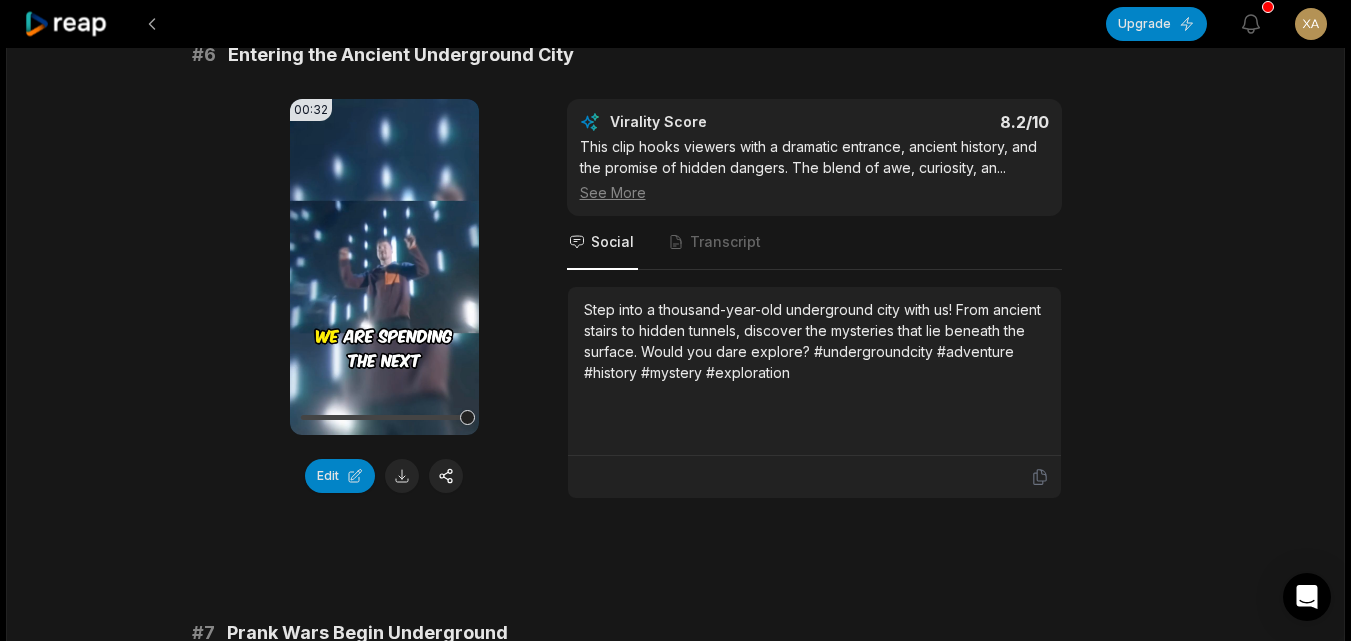 scroll, scrollTop: 3612, scrollLeft: 0, axis: vertical 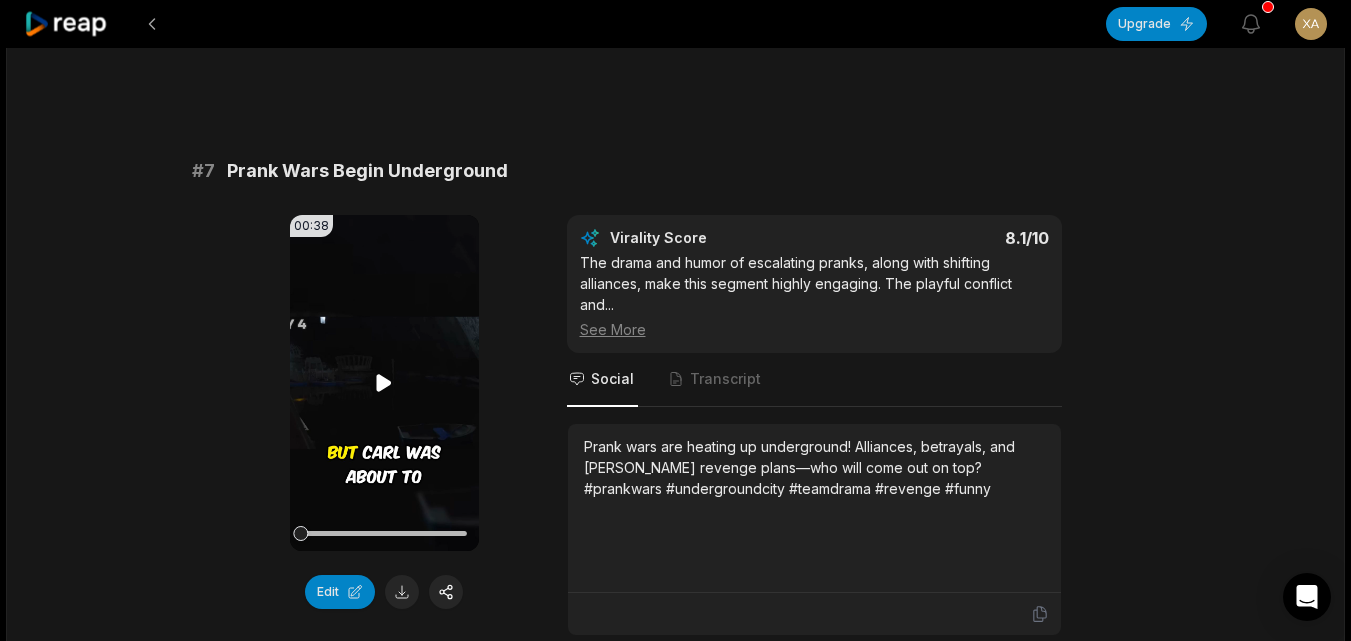 click on "Your browser does not support mp4 format." at bounding box center [384, 383] 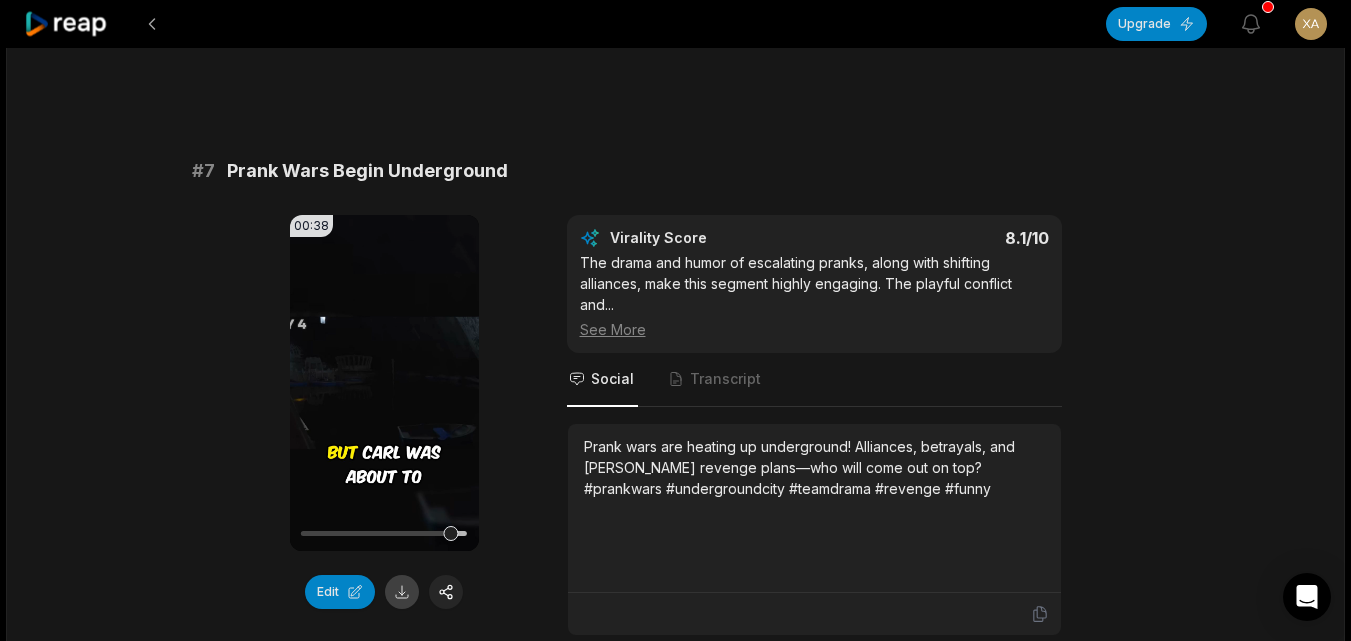 click at bounding box center (402, 592) 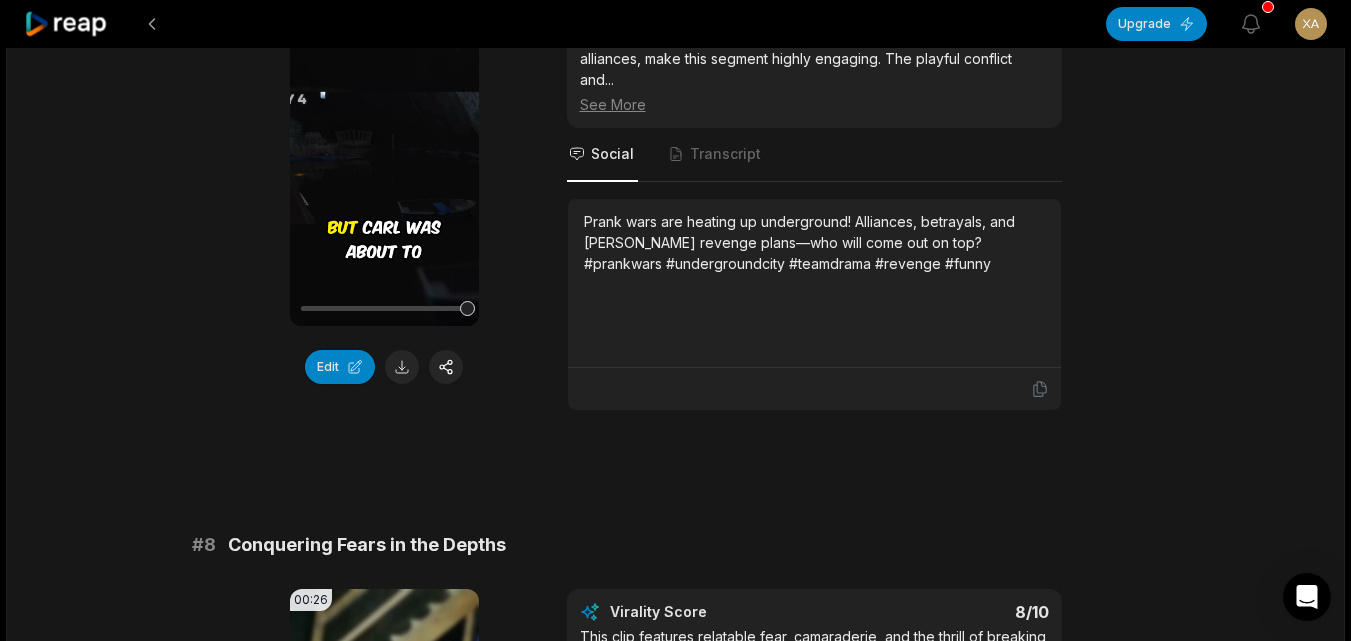scroll, scrollTop: 4525, scrollLeft: 0, axis: vertical 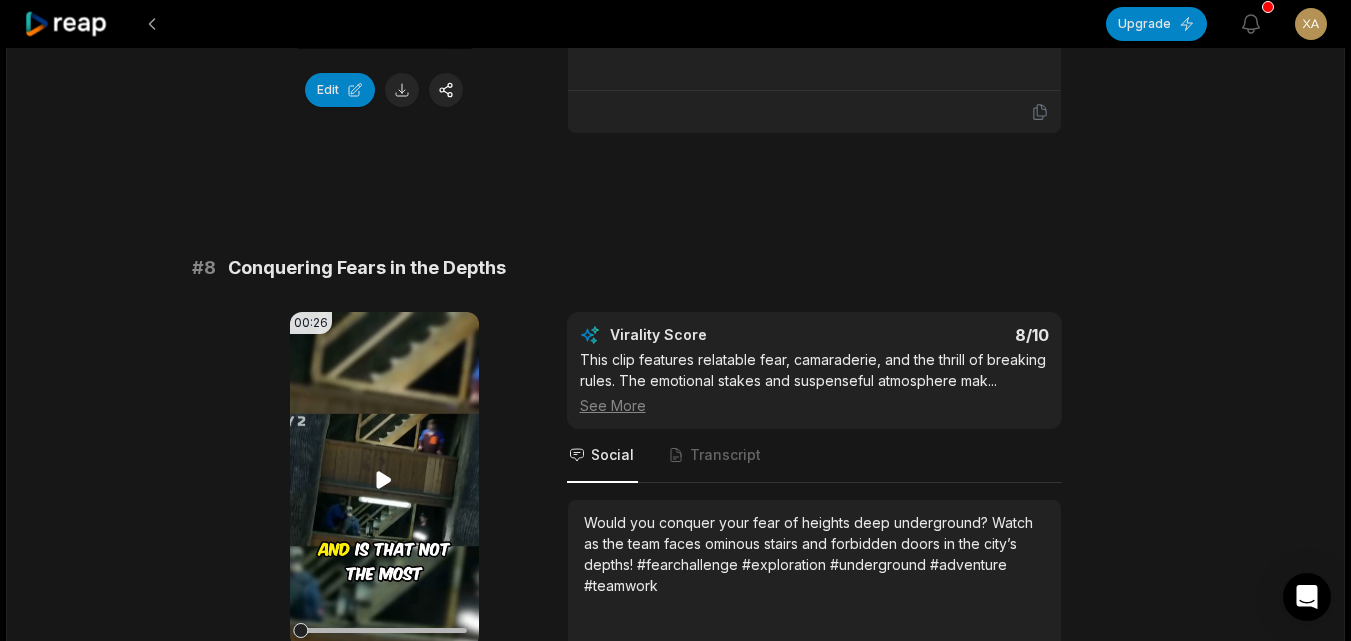 click on "Your browser does not support mp4 format." at bounding box center [384, 480] 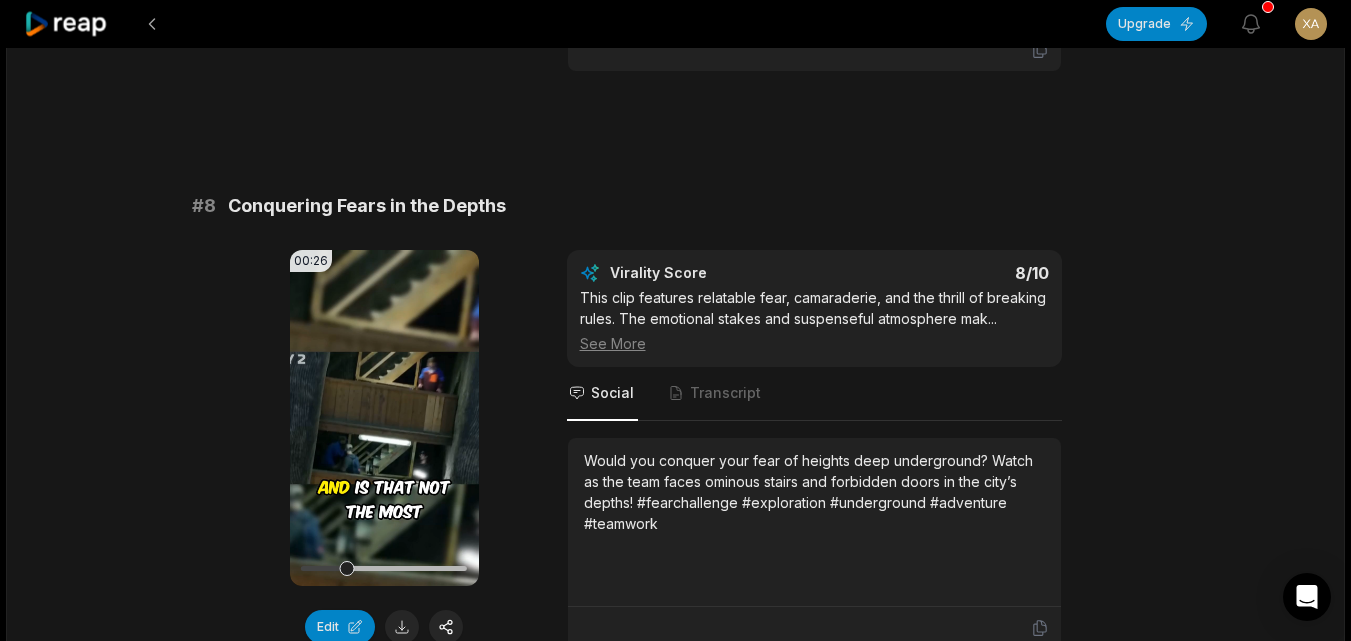 scroll, scrollTop: 4217, scrollLeft: 0, axis: vertical 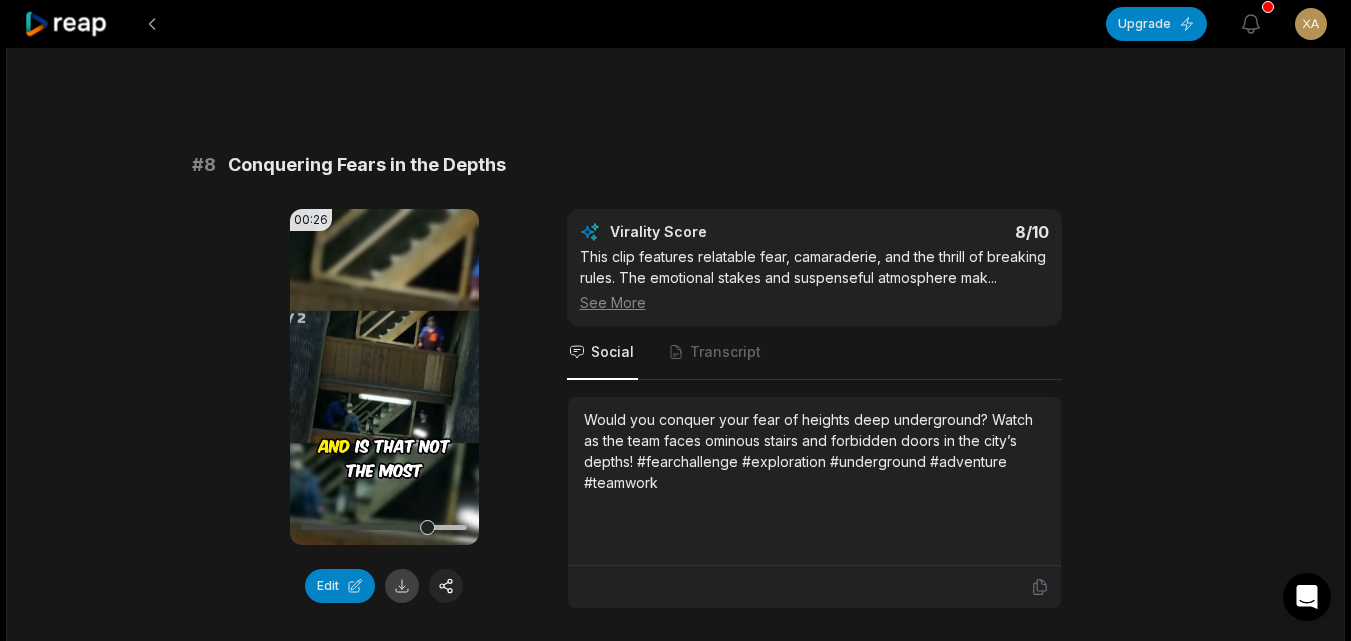 click at bounding box center [402, 586] 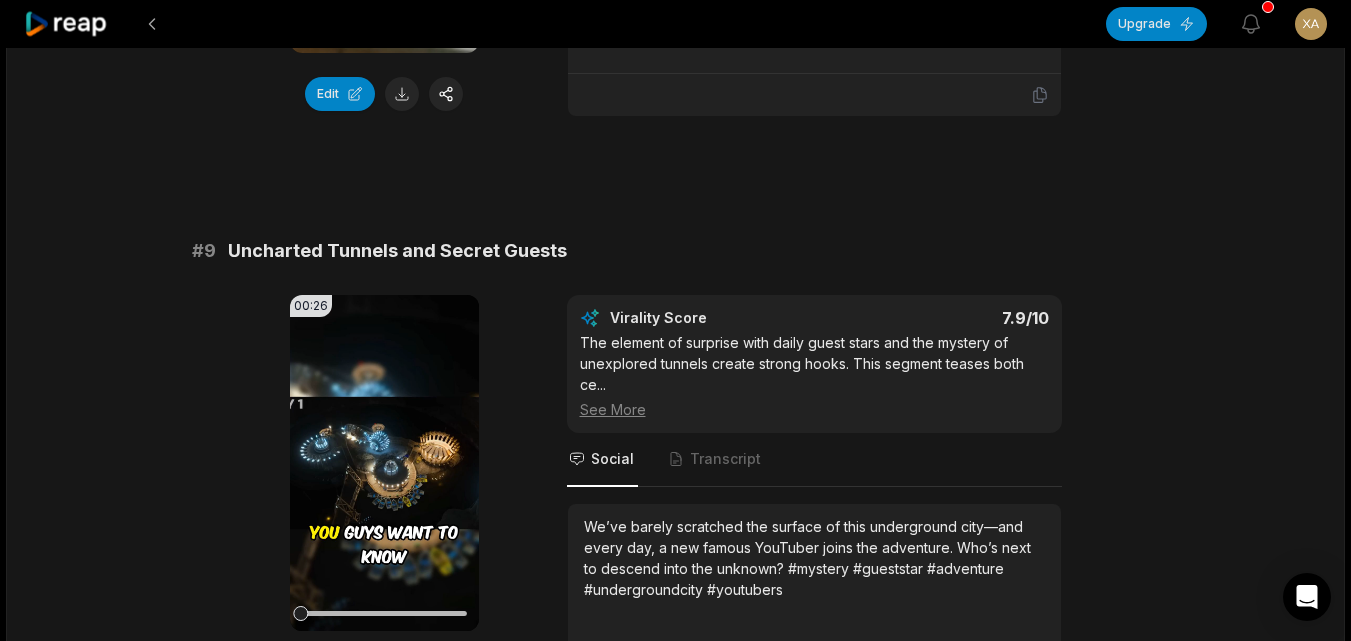 scroll, scrollTop: 4730, scrollLeft: 0, axis: vertical 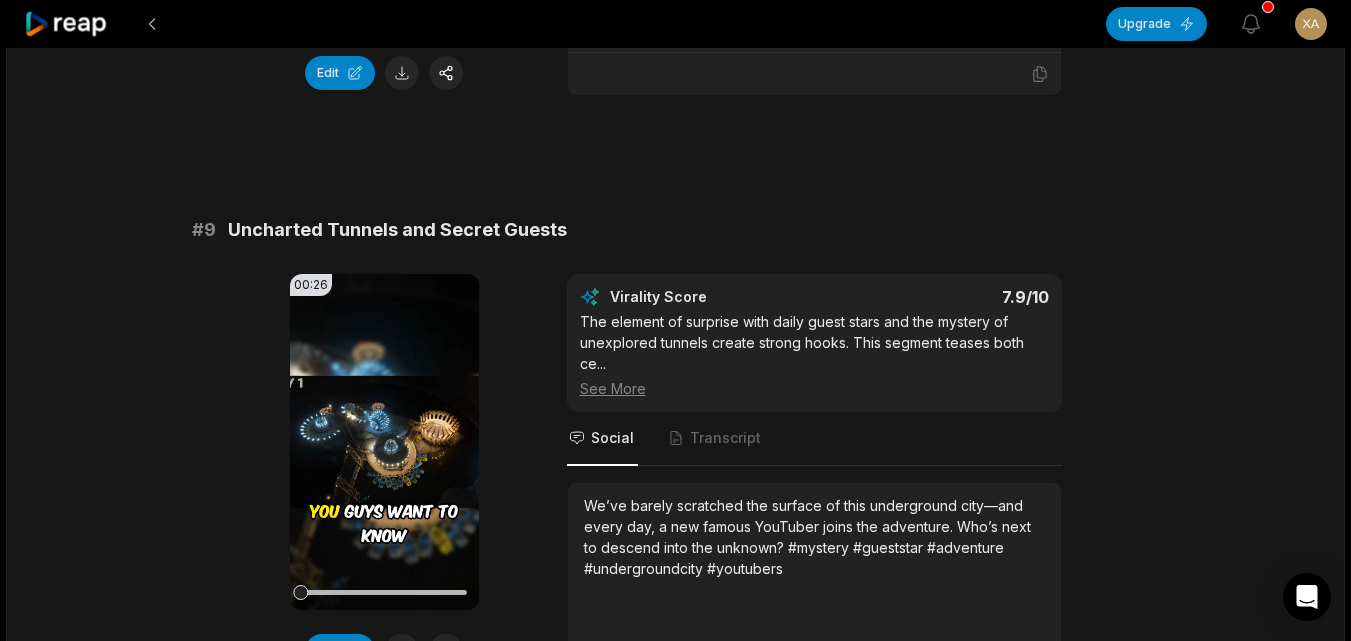 drag, startPoint x: 1350, startPoint y: 493, endPoint x: 1357, endPoint y: 501, distance: 10.630146 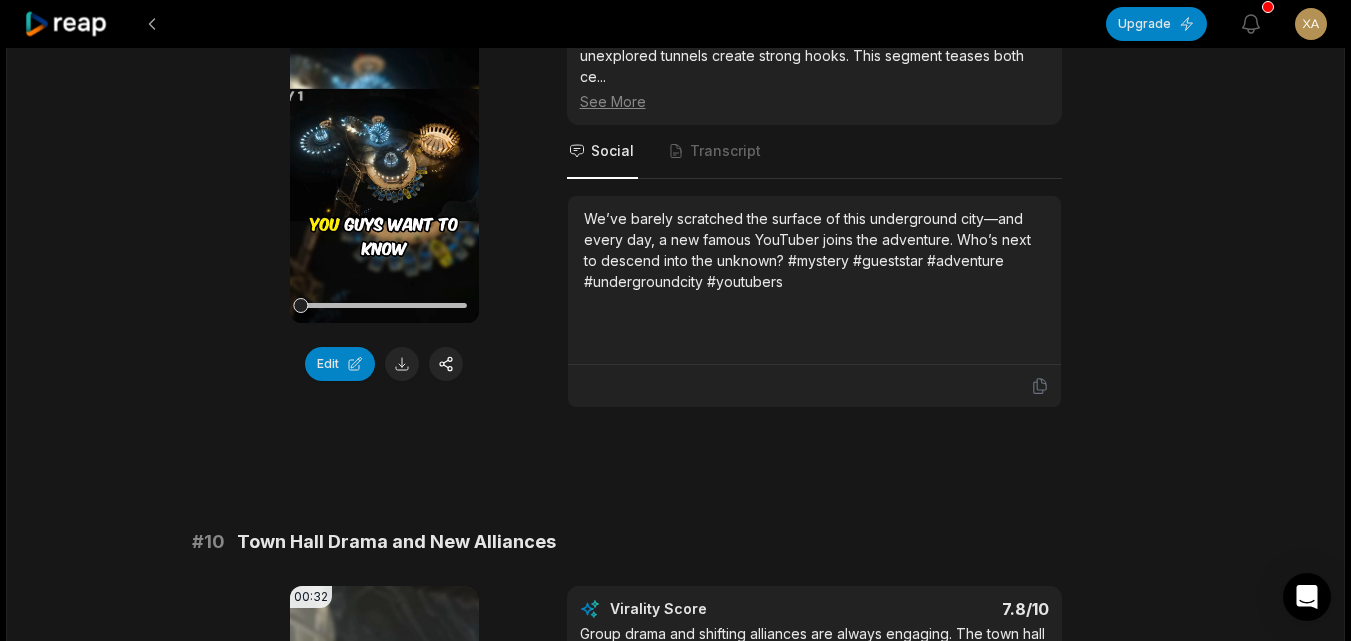 scroll, scrollTop: 5069, scrollLeft: 0, axis: vertical 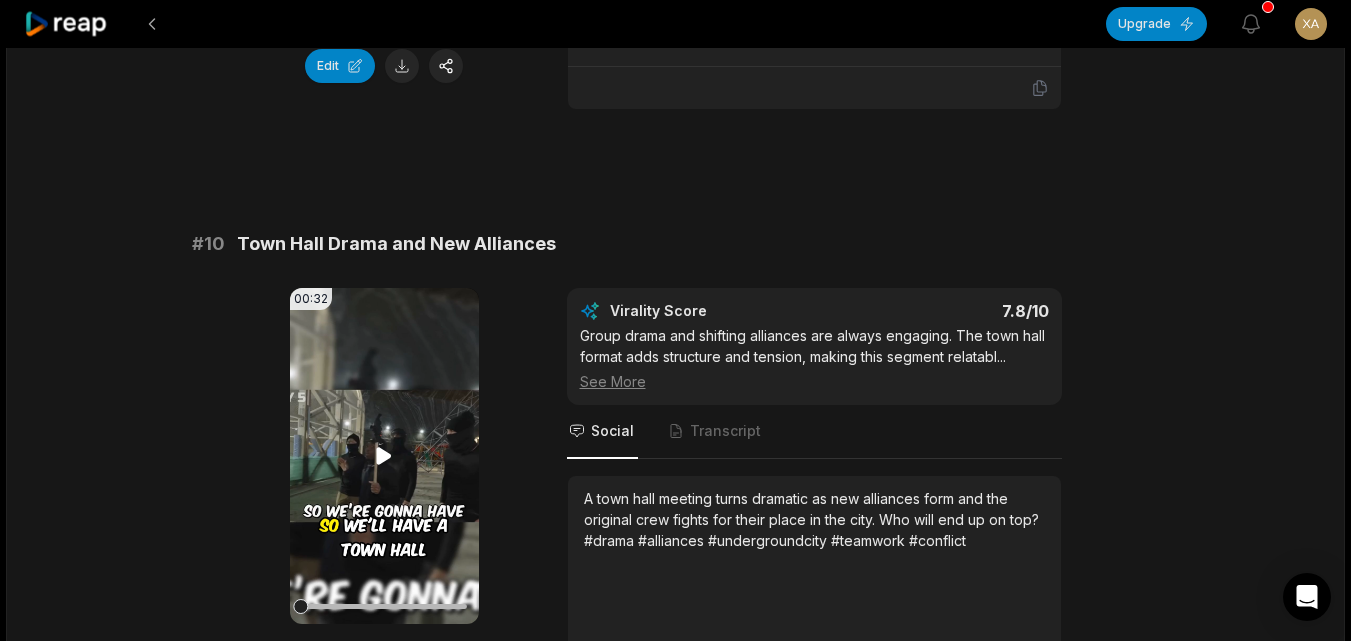 click 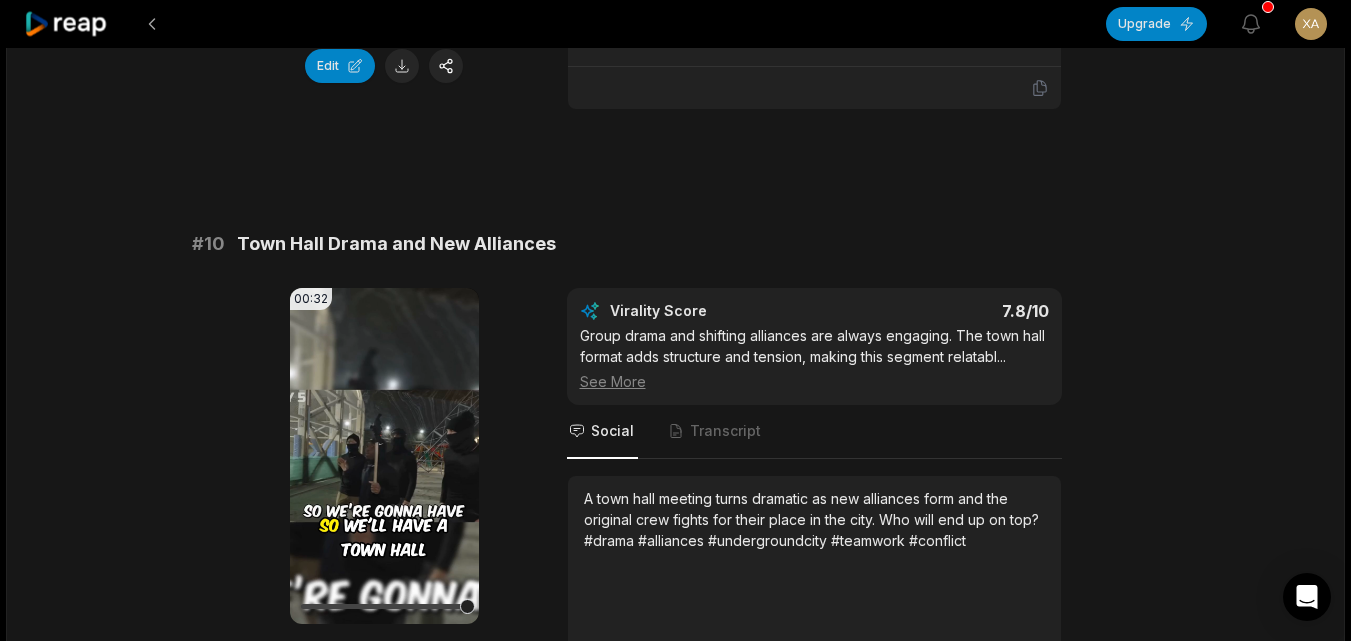 click on "20:35 7 Days Exploring An Underground City 16 hours ago English en 00:00  -  20:35 Portrait 29.97   fps Beasty # 1 Secret Tunnels and Hidden Doors 00:29 Your browser does not support mp4 format. Edit Virality Score 8.7 /10 The reveal of a secret passage is a classic viral moment. The sense of discovery, excitement, and mystery is irresistible for viewers ...   See More Social Transcript What if a dead end wasn’t really the end? Watch the team uncover a hidden door leading to a massive tunnel—what’s at the other end? #secrettunnel #adventure #undergroundcity #discovery #mystery # 2 Insane Game of Catch at the Top 00:38 Your browser does not support mp4 format. Edit Virality Score 8.6 /10 The visual spectacle and risk of playing catch at great heights are thrilling. The countdown and anticipation make this segment highl ...   See More Social Transcript # 3 Logan Paul Joins the Underground 00:37 Your browser does not support mp4 format. Edit Virality Score 8.5 /10 ...   See More Social Transcript # 4 00:36" at bounding box center [675, -2193] 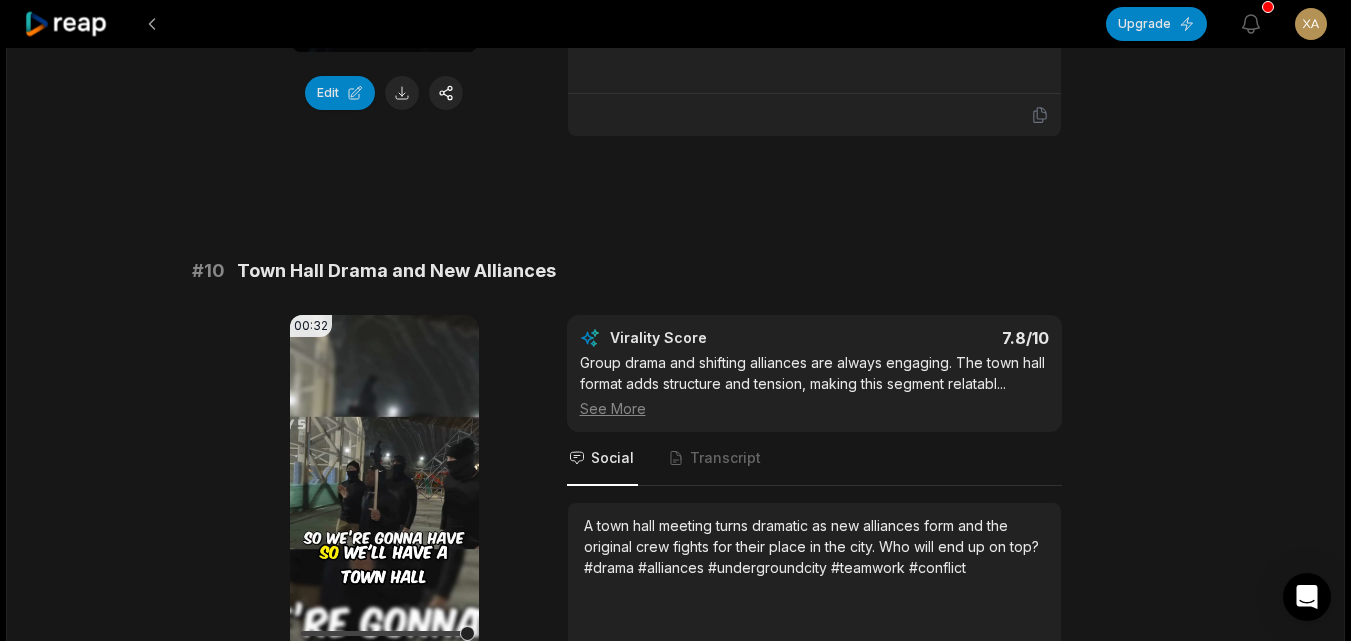 scroll, scrollTop: 5561, scrollLeft: 0, axis: vertical 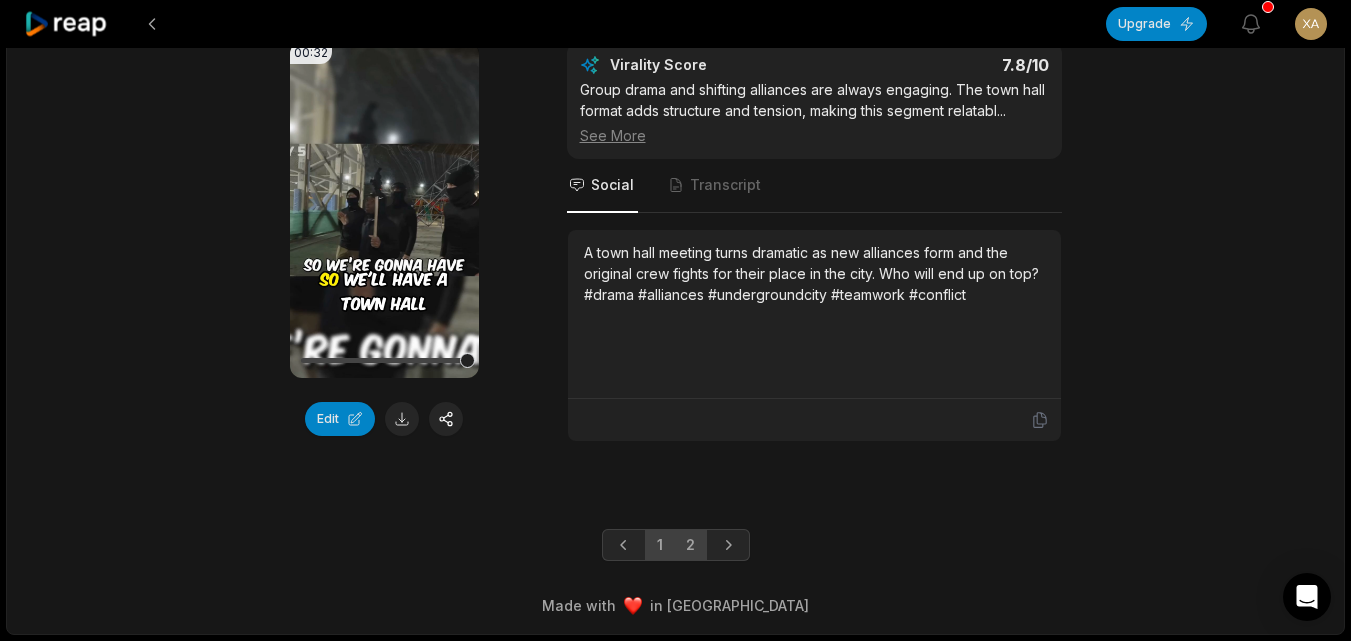 click on "2" at bounding box center [690, 545] 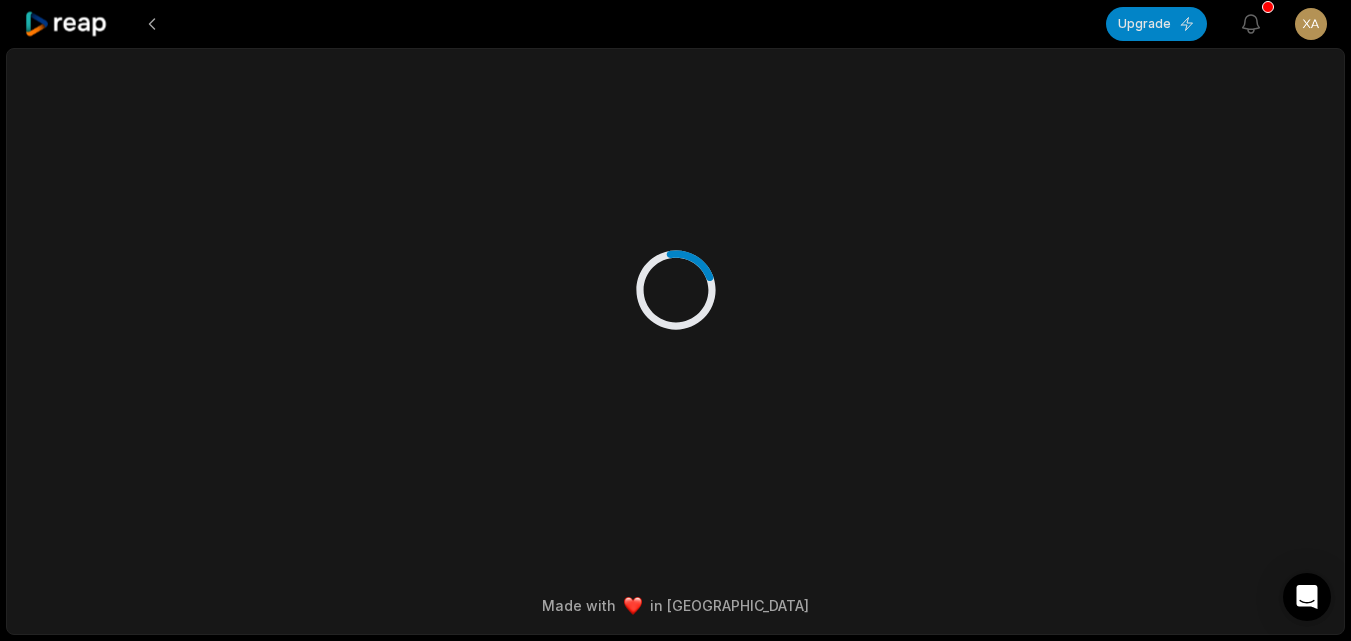 scroll, scrollTop: 0, scrollLeft: 0, axis: both 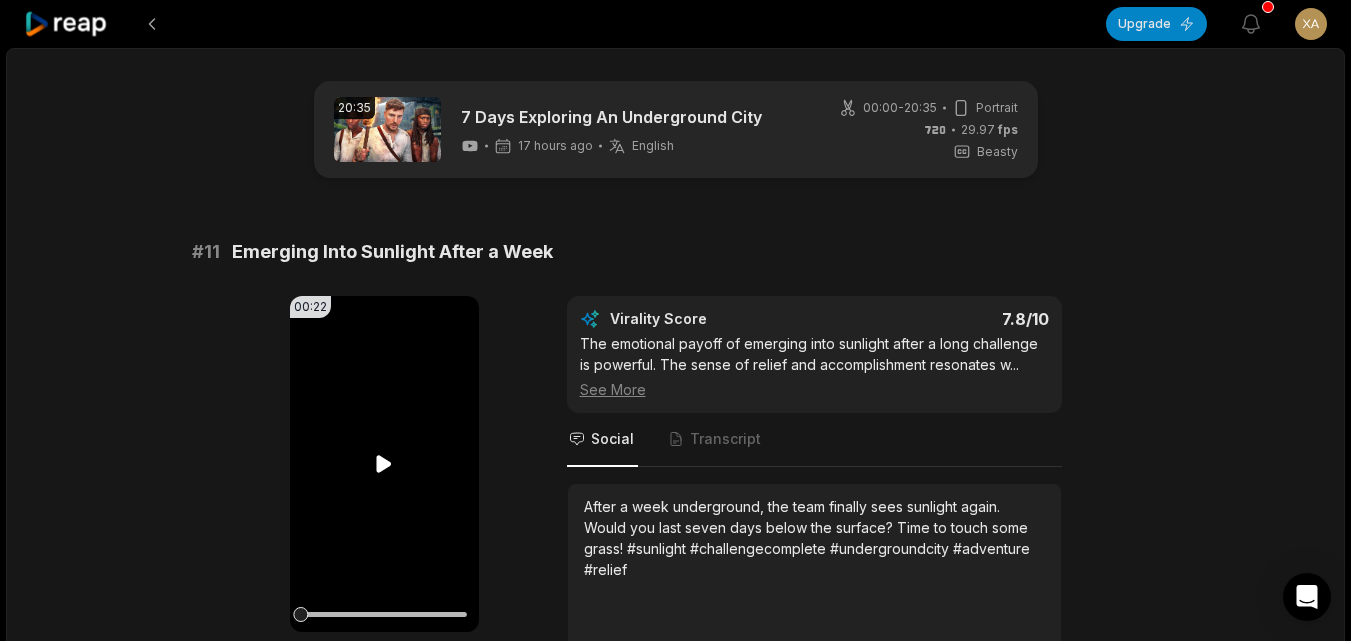 click on "Your browser does not support mp4 format." at bounding box center [384, 464] 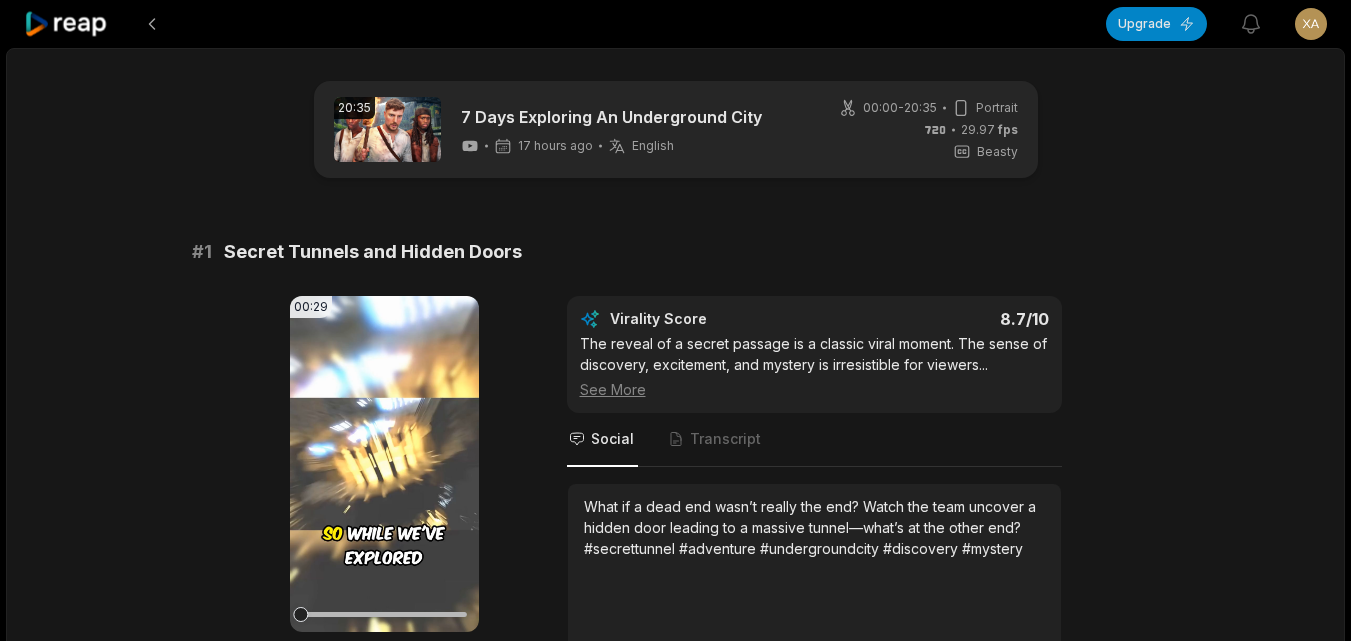 scroll, scrollTop: 0, scrollLeft: 0, axis: both 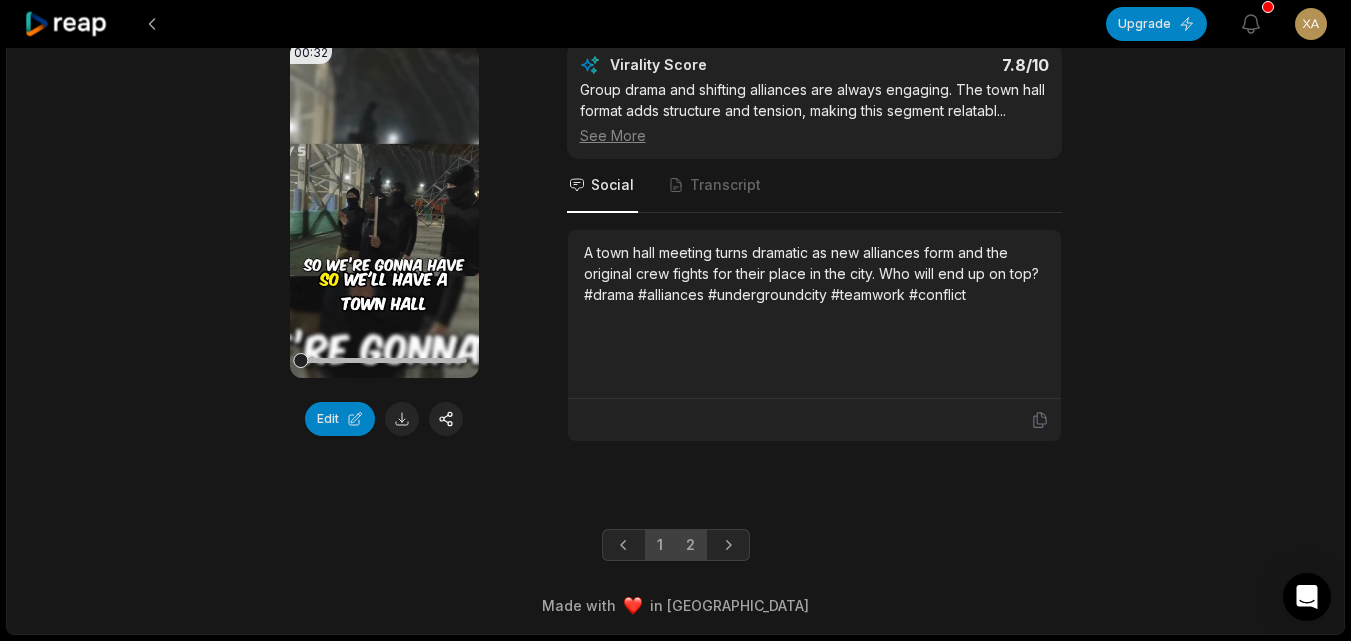 click on "2" at bounding box center (690, 545) 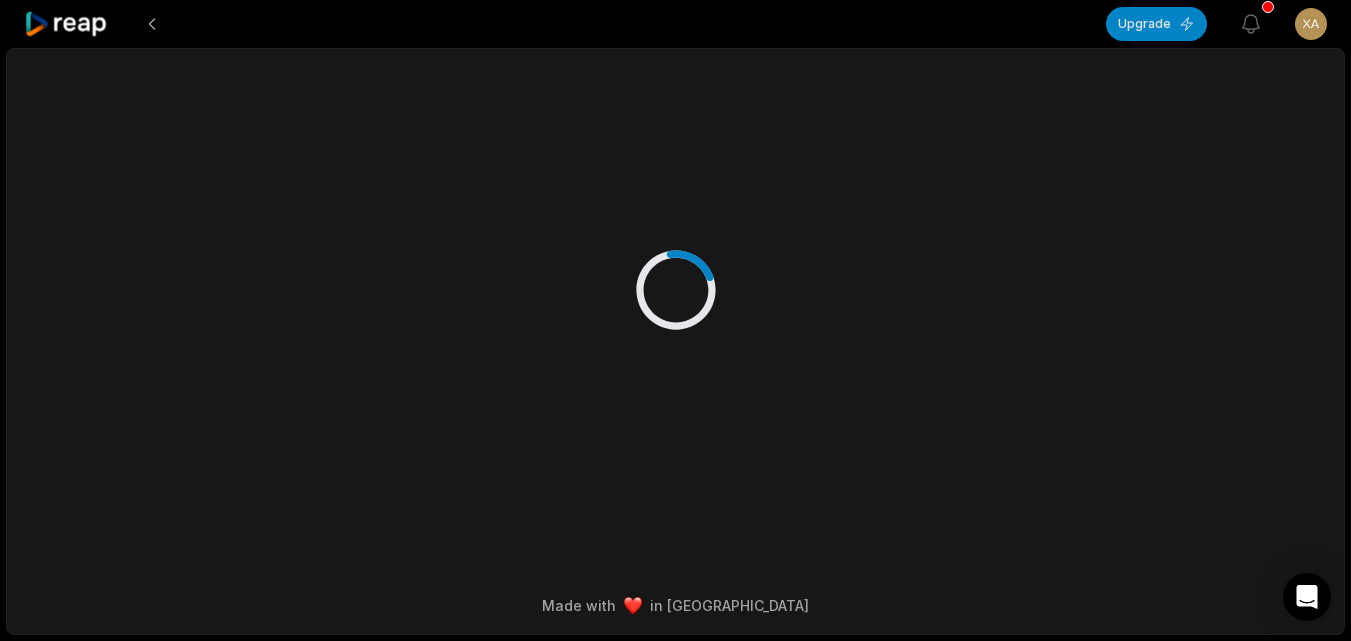 scroll, scrollTop: 0, scrollLeft: 0, axis: both 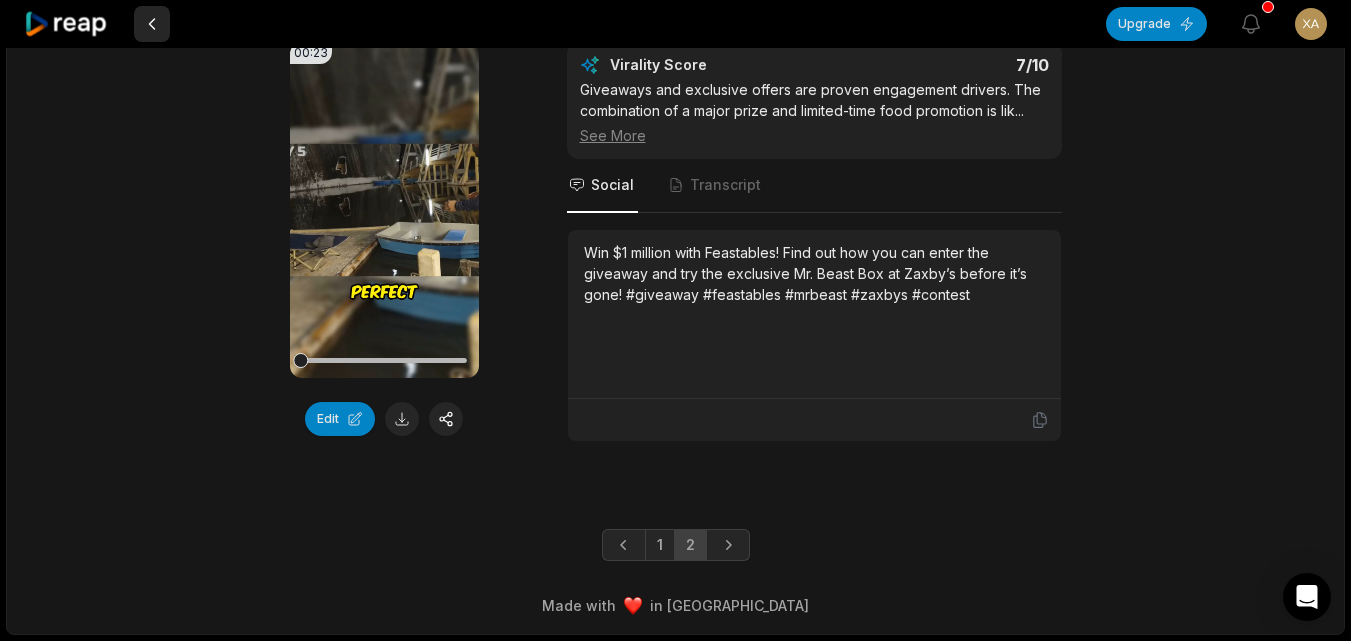 click at bounding box center (152, 24) 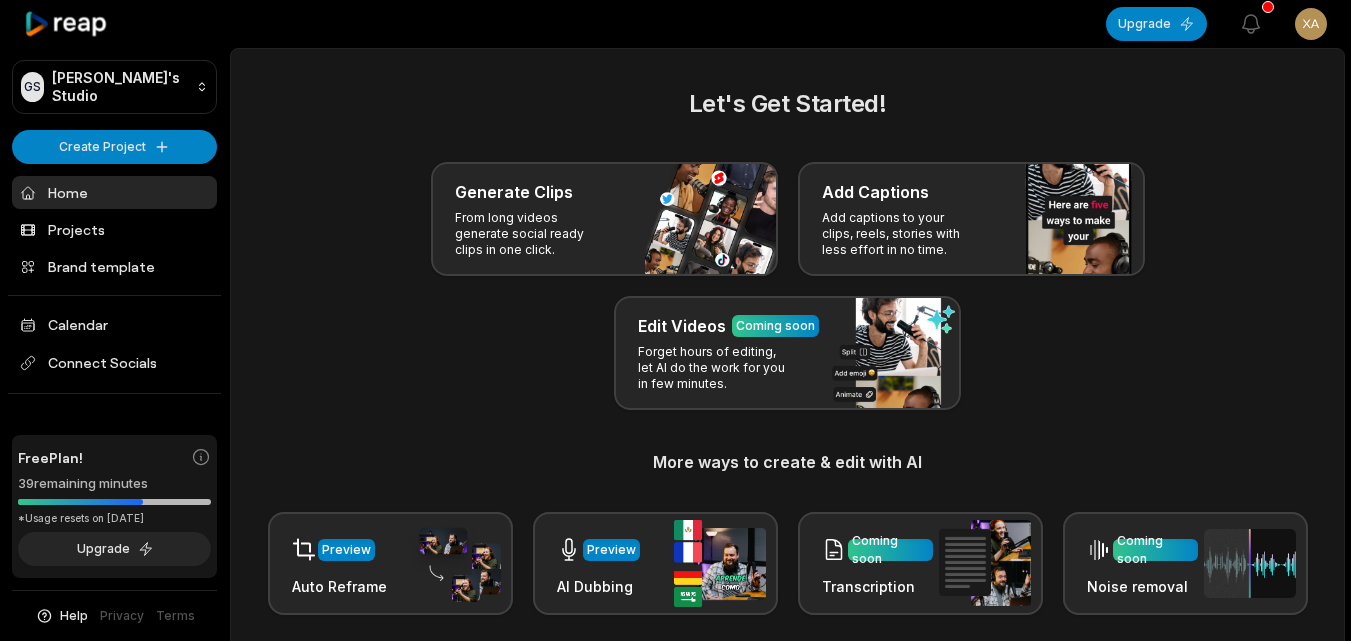 scroll, scrollTop: 0, scrollLeft: 0, axis: both 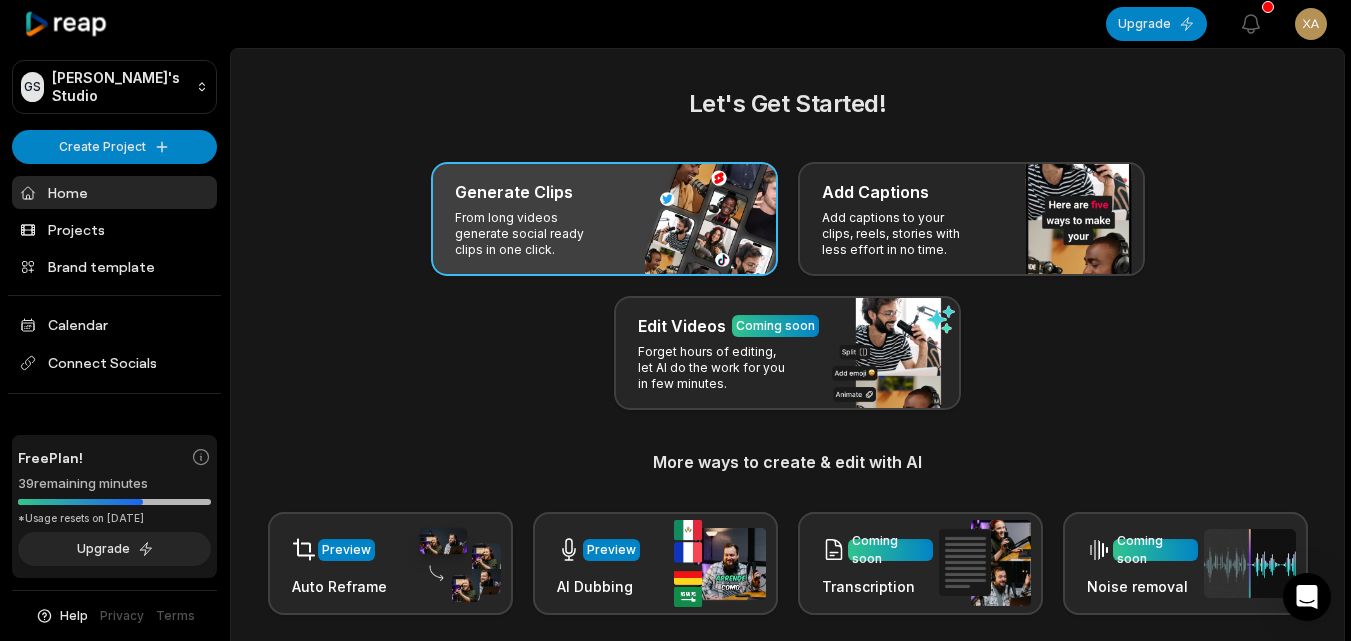 click on "Generate Clips" at bounding box center (514, 192) 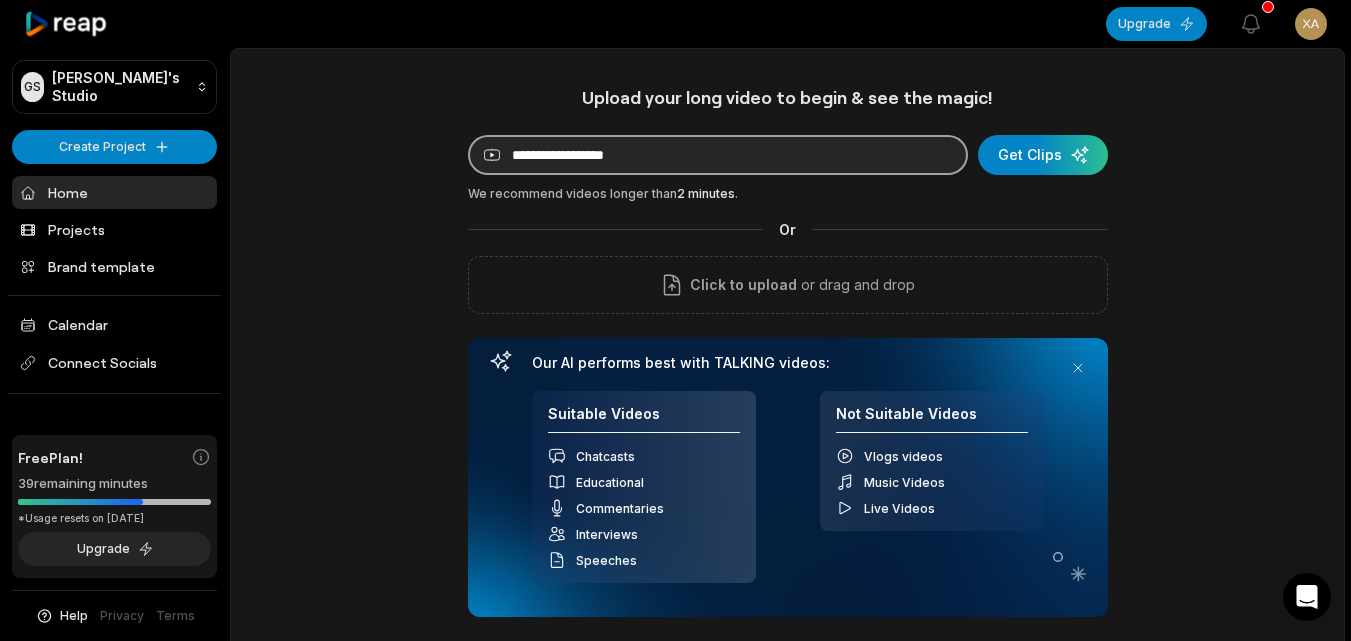 click at bounding box center (718, 155) 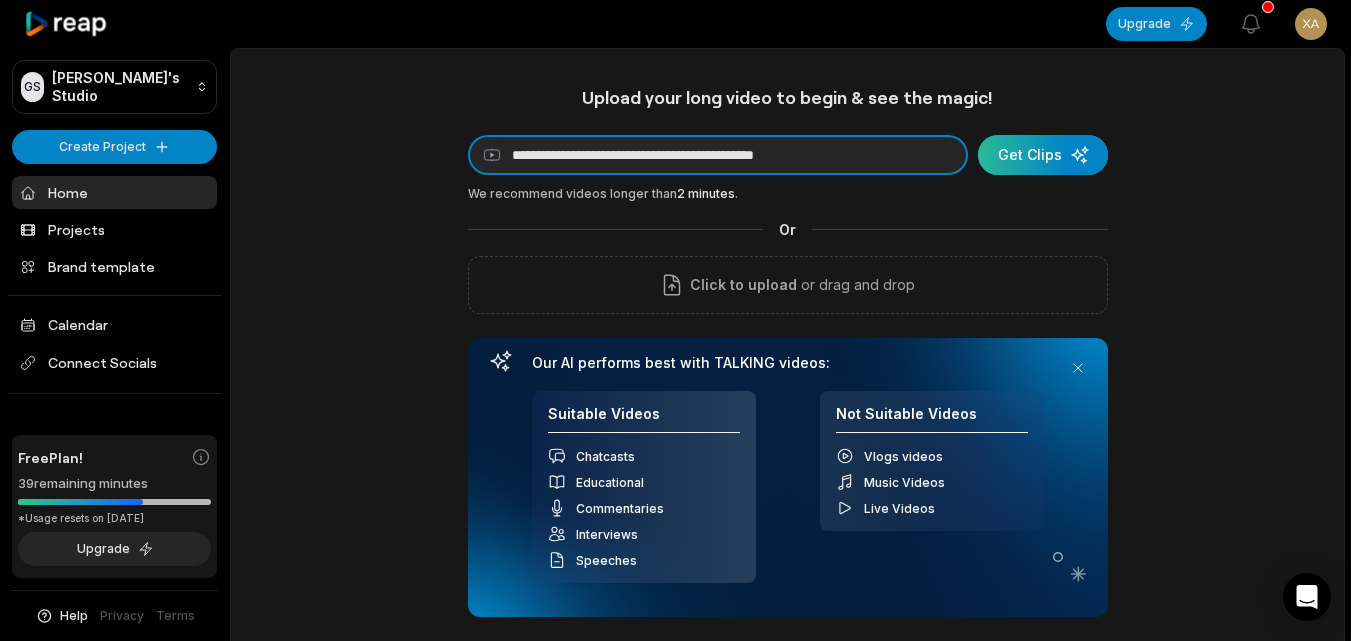 type on "**********" 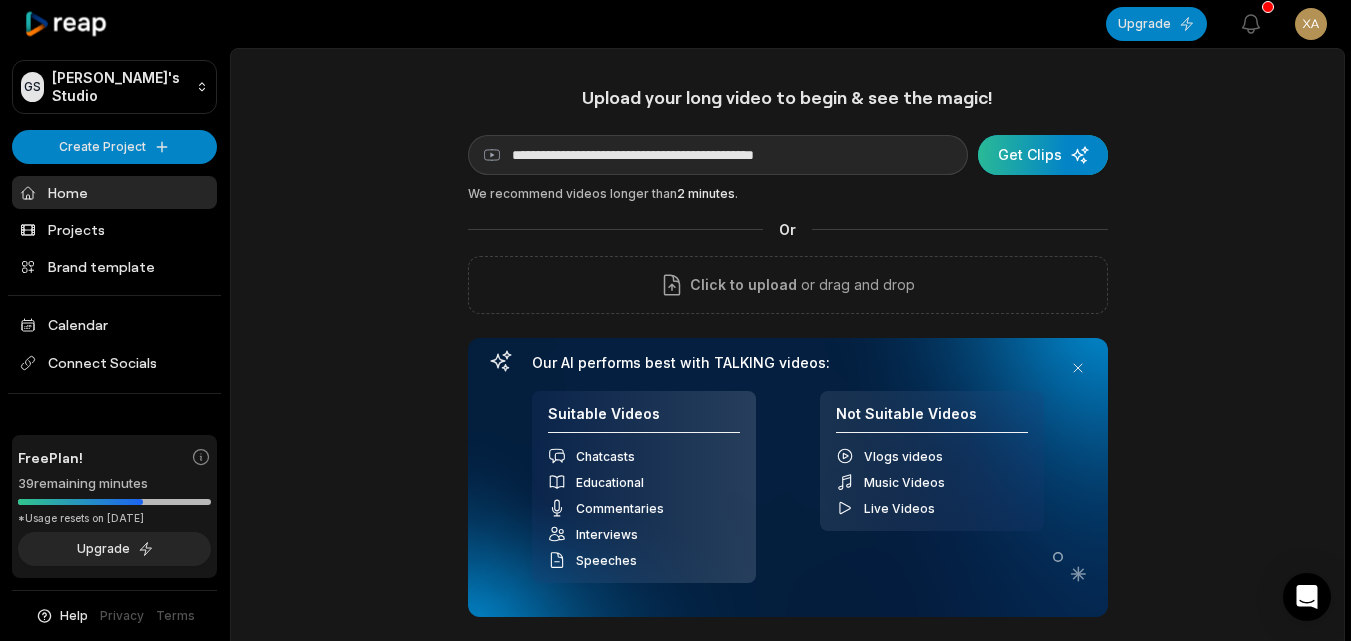 click at bounding box center [1043, 155] 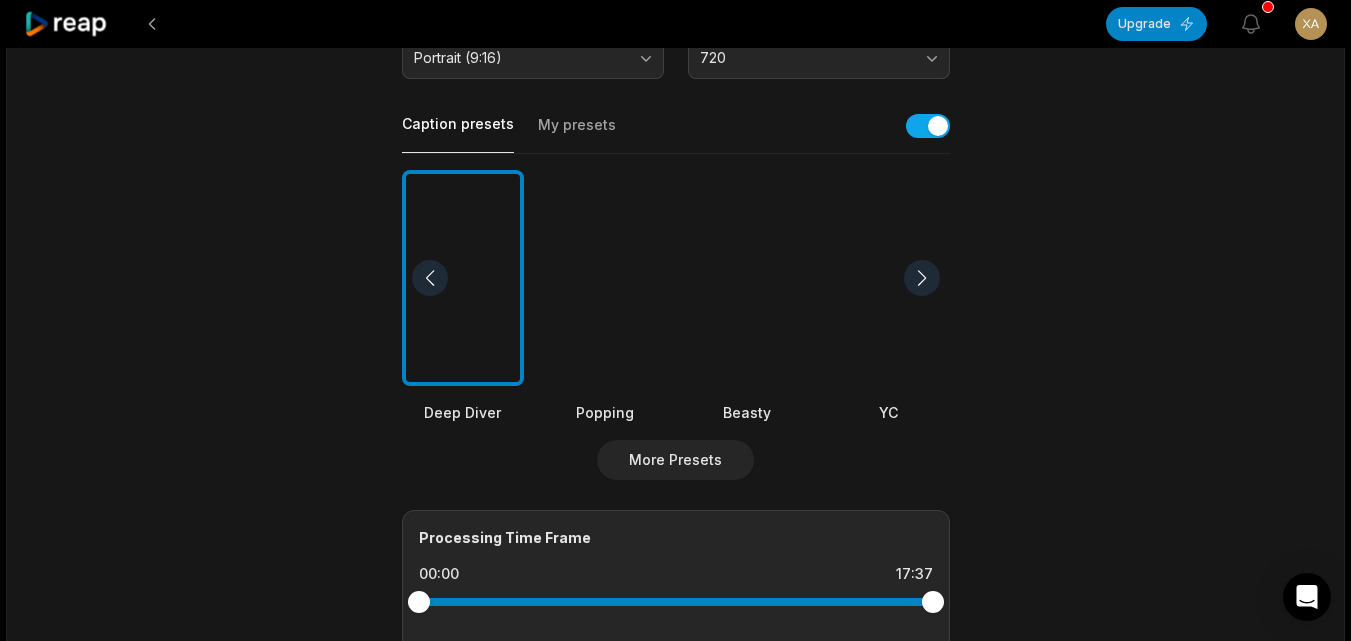scroll, scrollTop: 440, scrollLeft: 0, axis: vertical 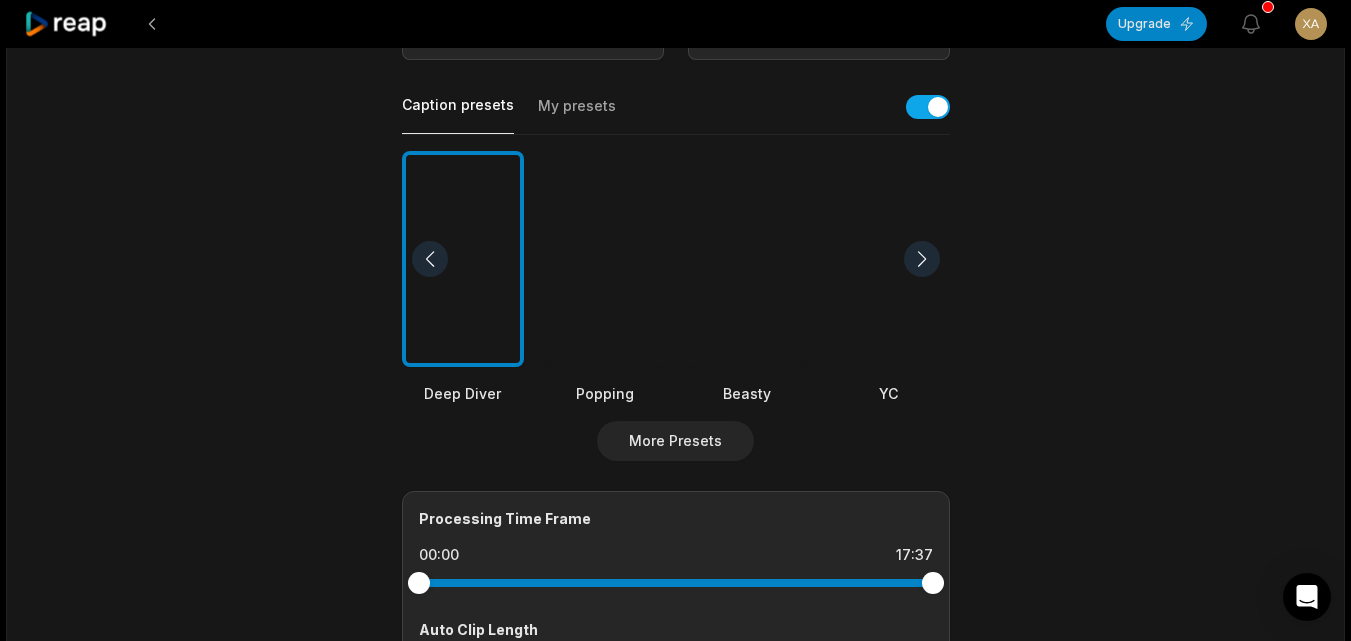 click at bounding box center (605, 259) 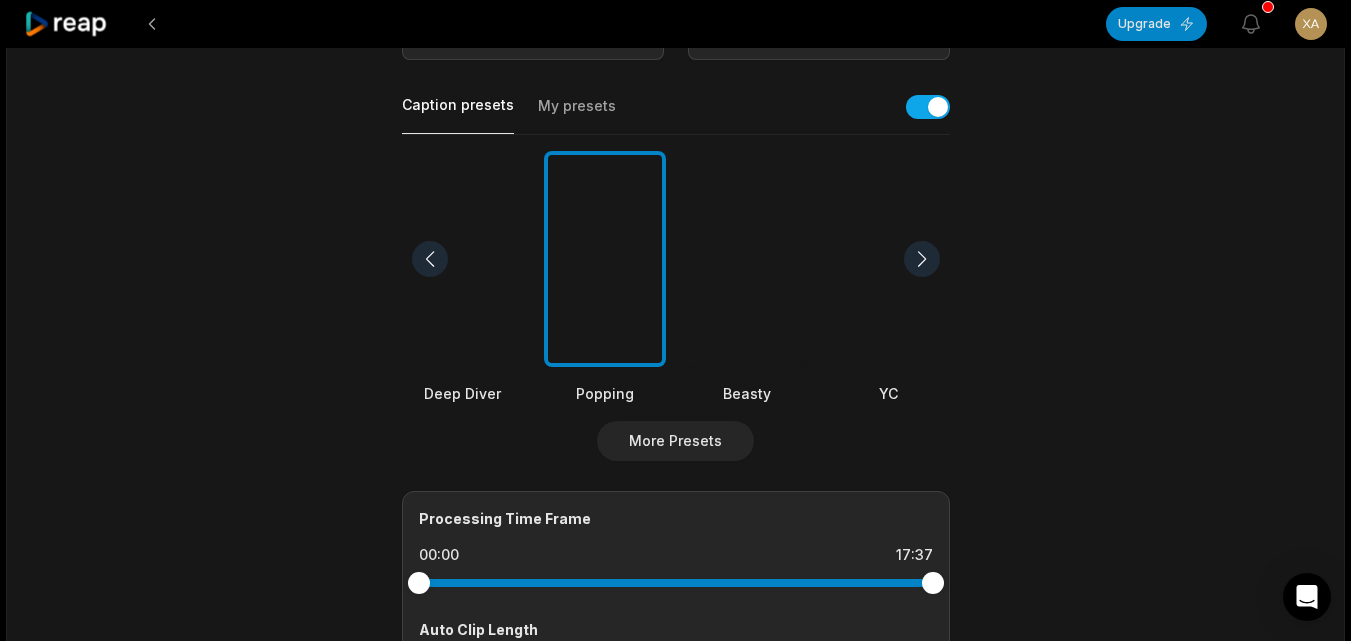 scroll, scrollTop: 0, scrollLeft: 0, axis: both 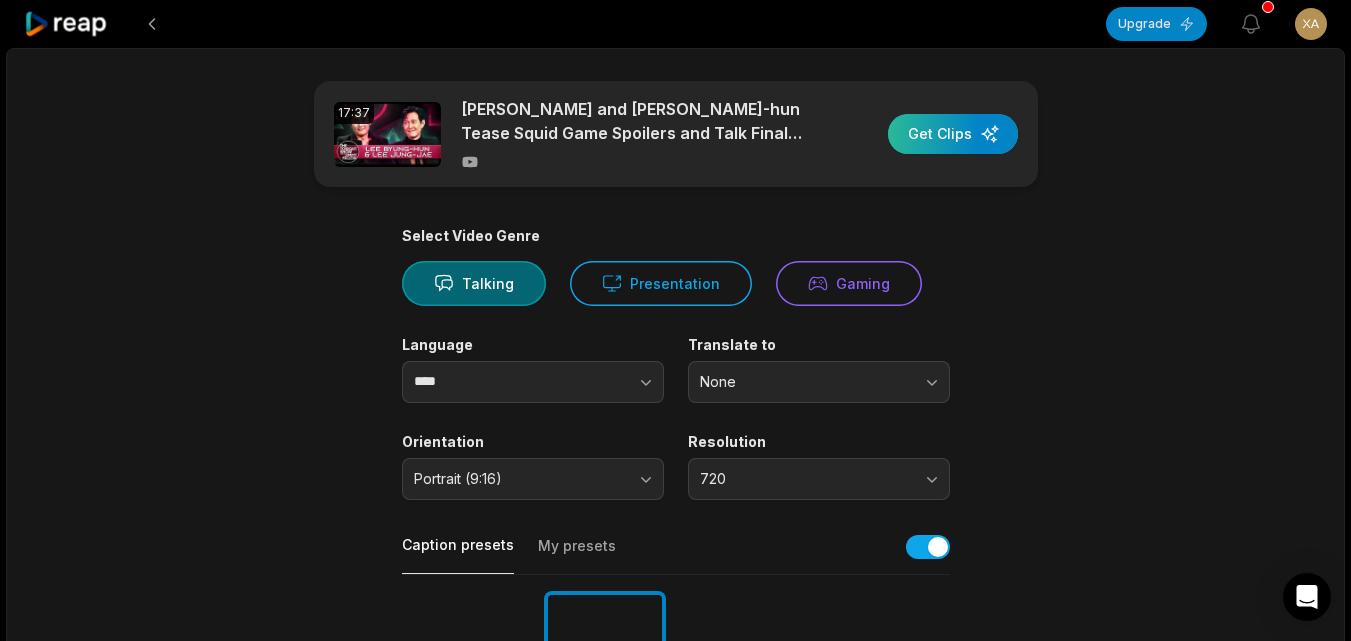 click at bounding box center [953, 134] 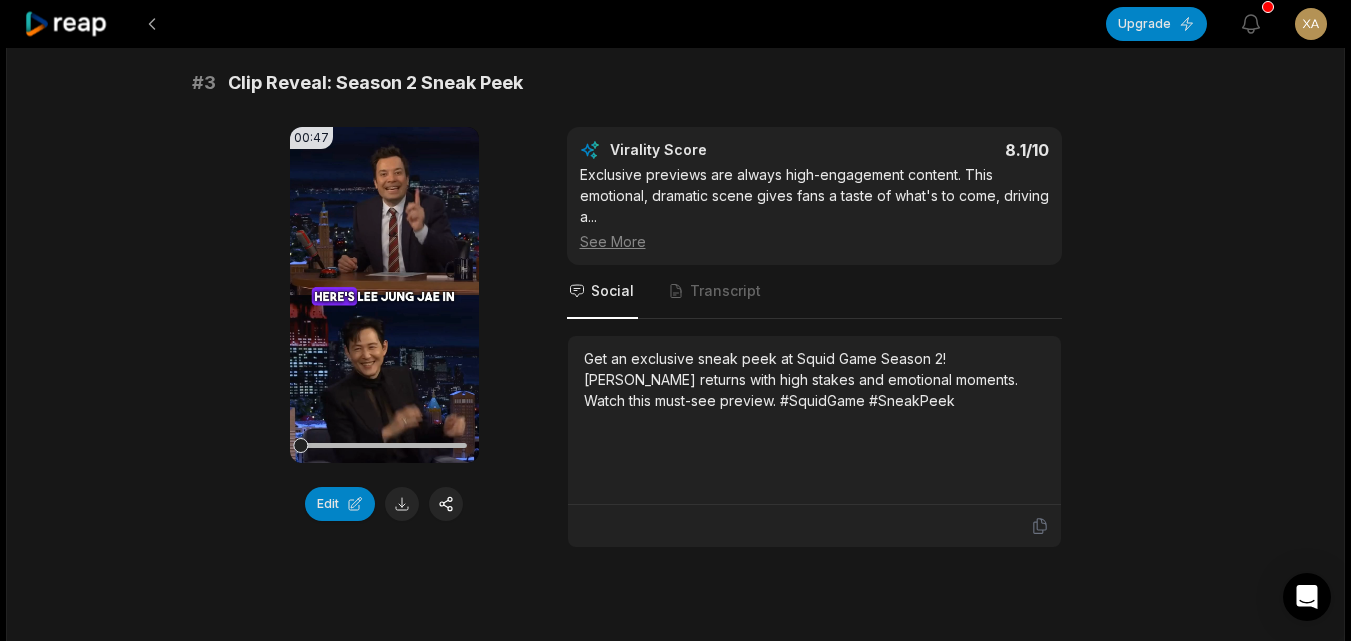 scroll, scrollTop: 1385, scrollLeft: 0, axis: vertical 